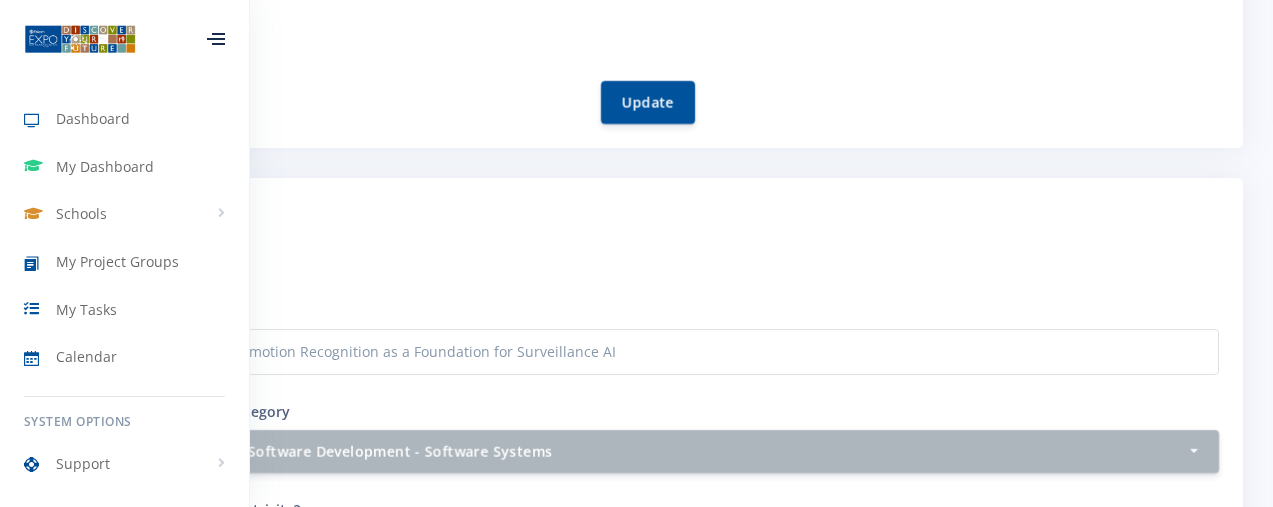 scroll, scrollTop: 511, scrollLeft: 0, axis: vertical 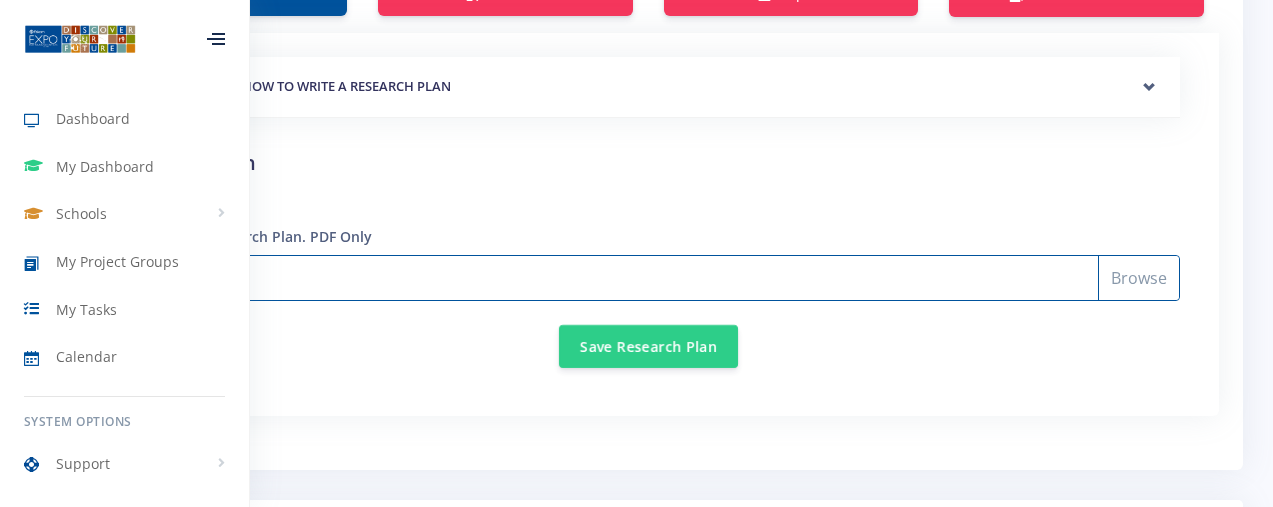 click on "Select File" at bounding box center [648, 278] 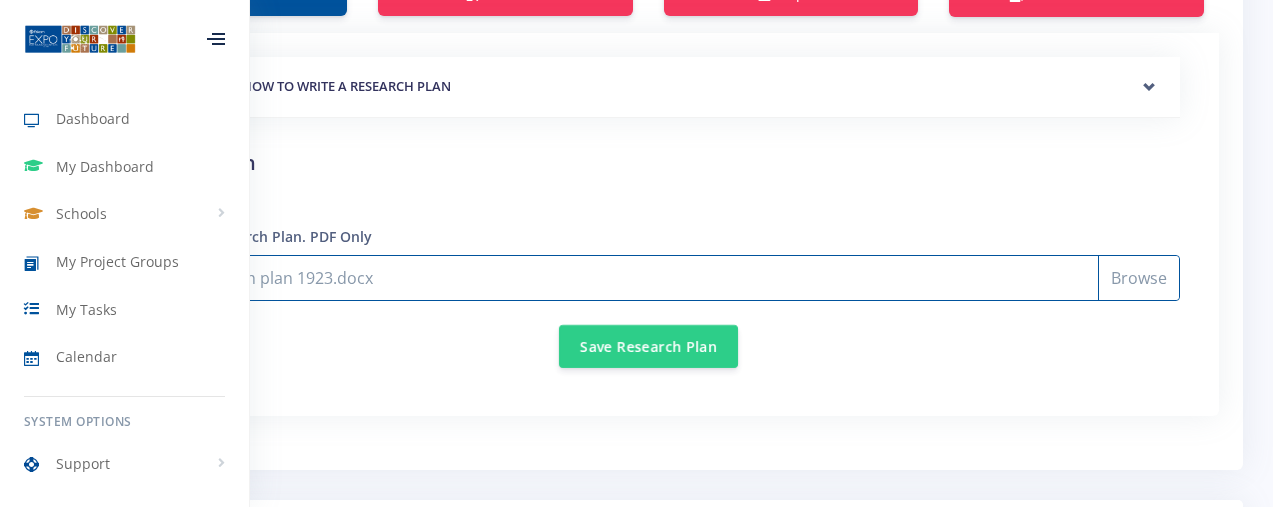 type 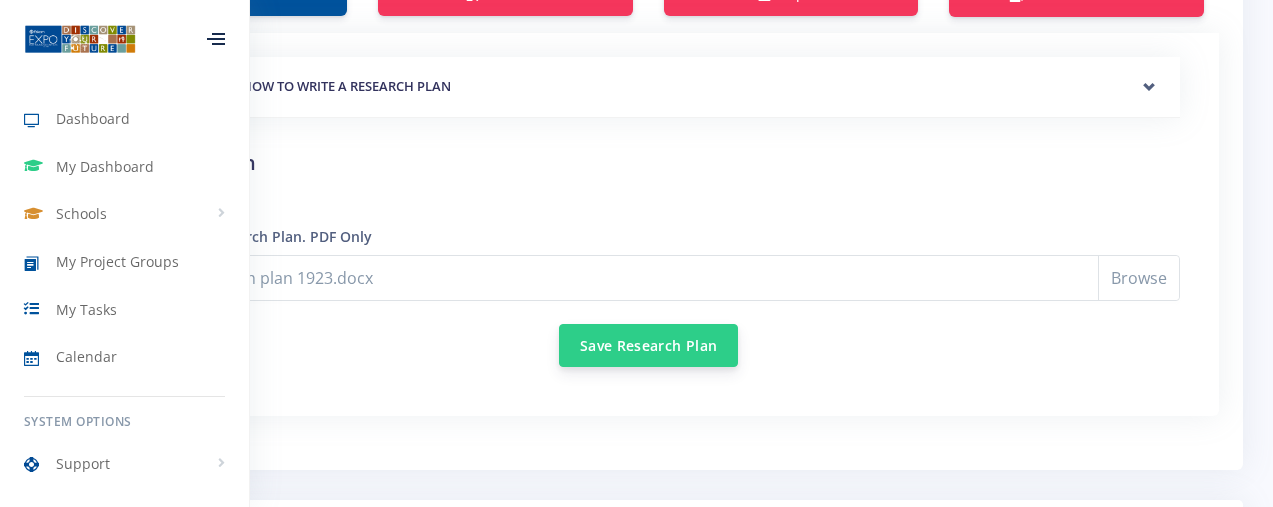 click on "Save Research Plan" at bounding box center (648, 345) 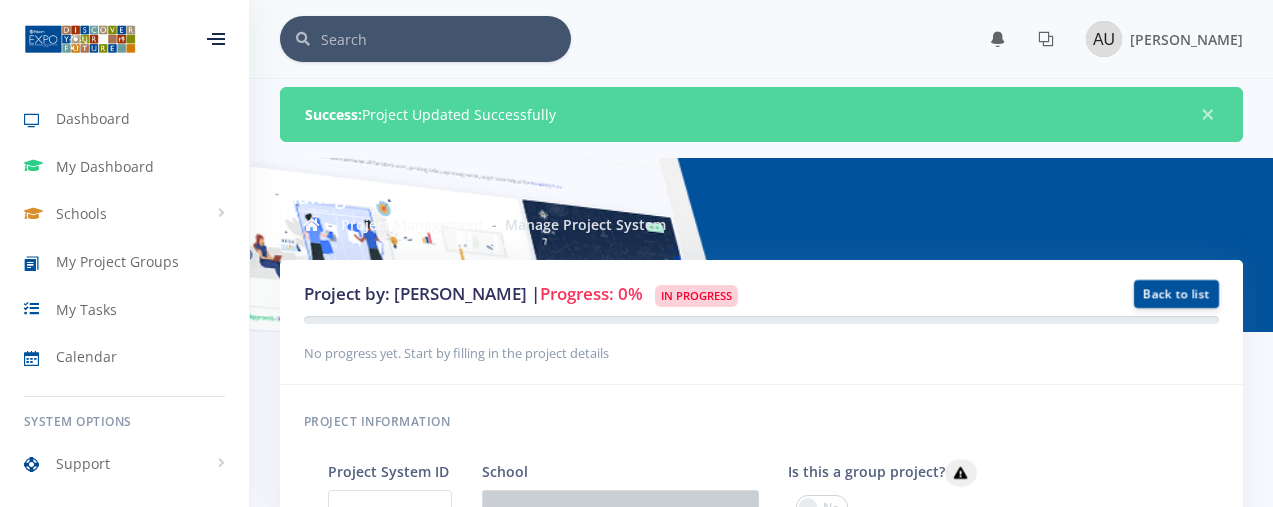 scroll, scrollTop: 0, scrollLeft: 0, axis: both 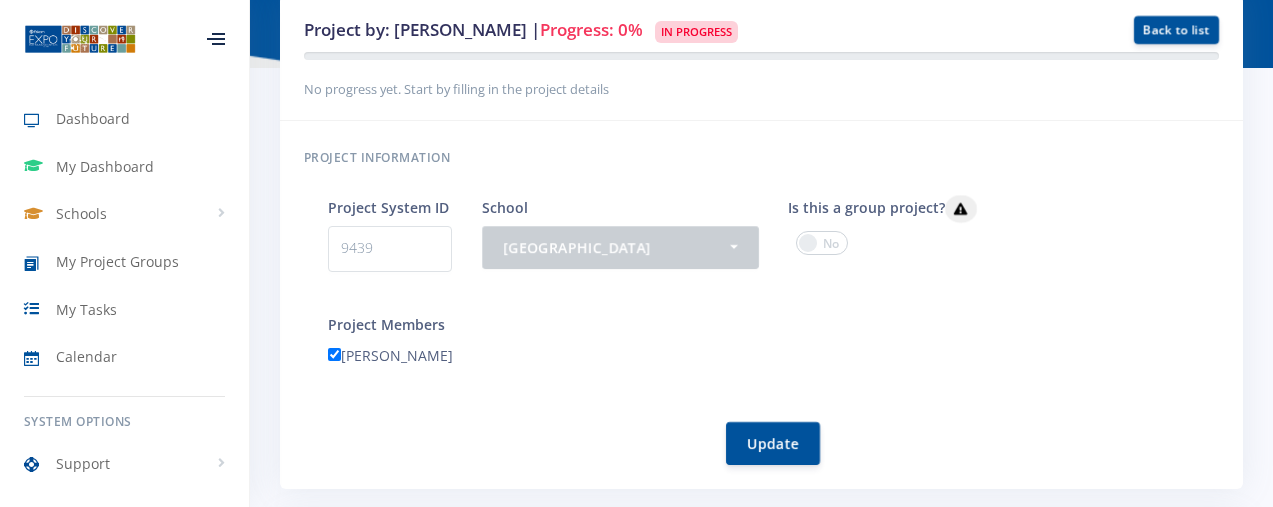 click at bounding box center [822, 243] 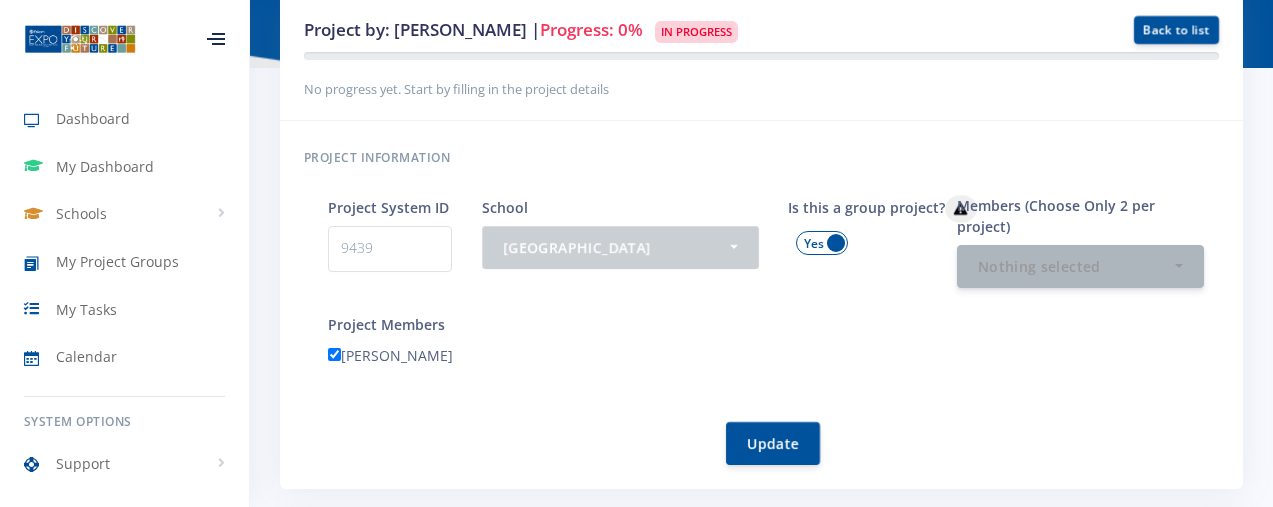 click at bounding box center [822, 243] 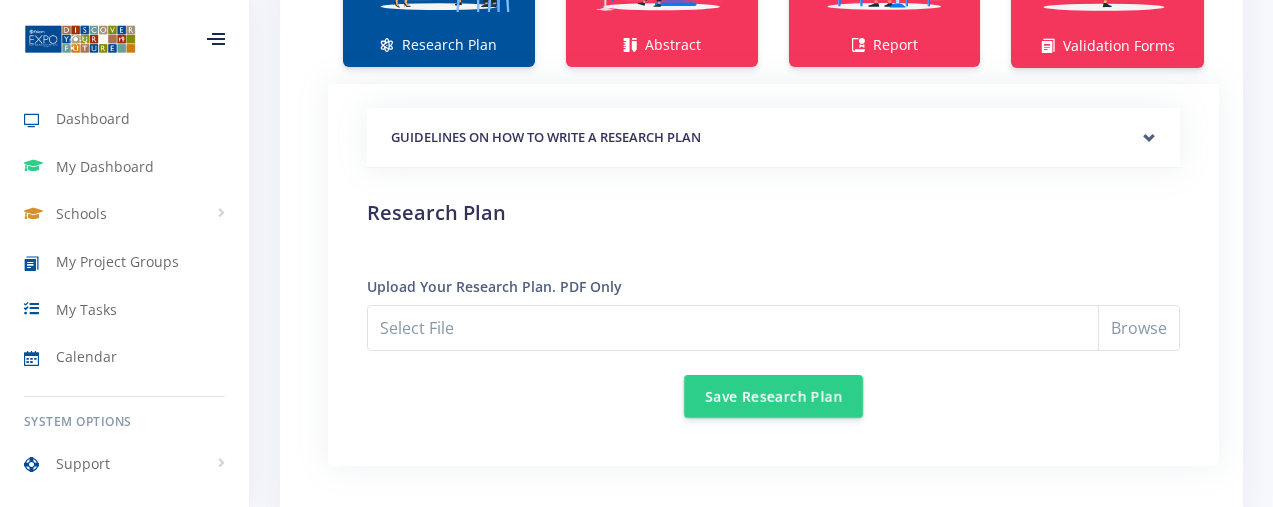 scroll, scrollTop: 1654, scrollLeft: 0, axis: vertical 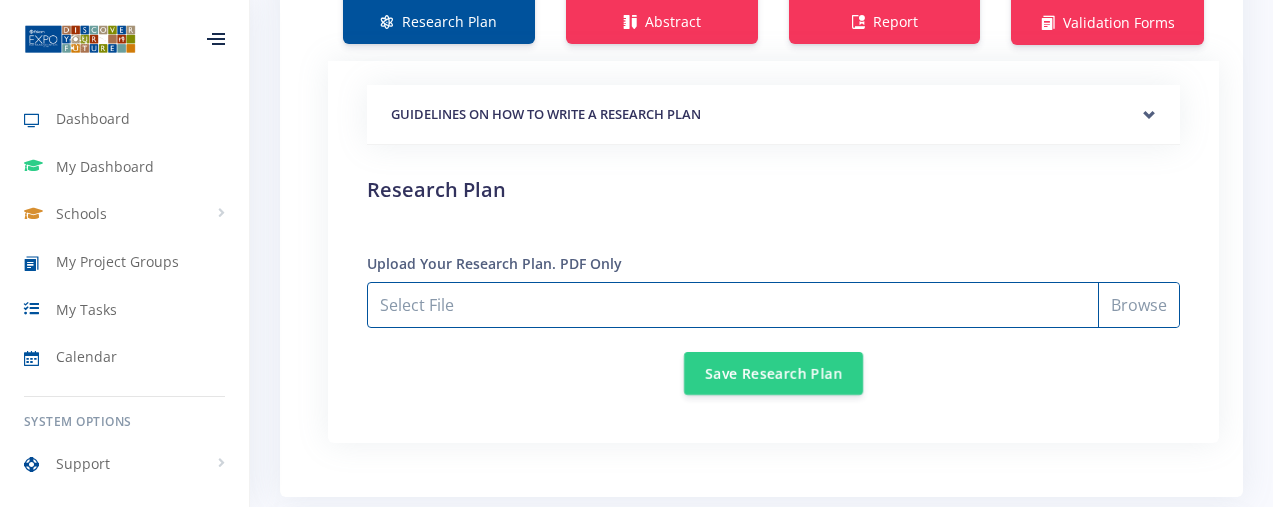 click on "Select File" at bounding box center (773, 305) 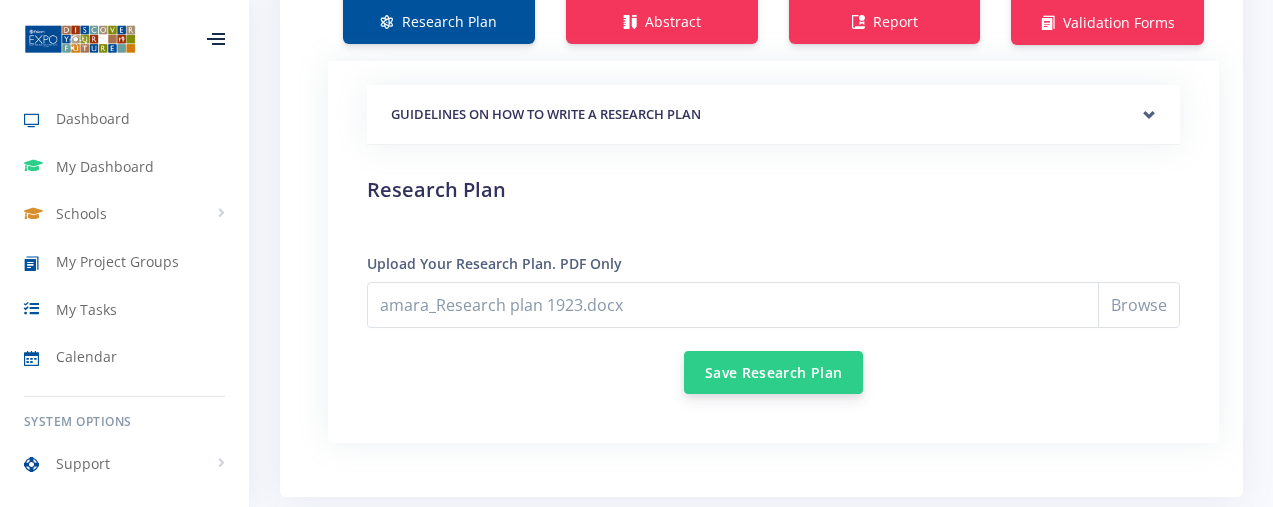 click on "Save Research Plan" at bounding box center (773, 372) 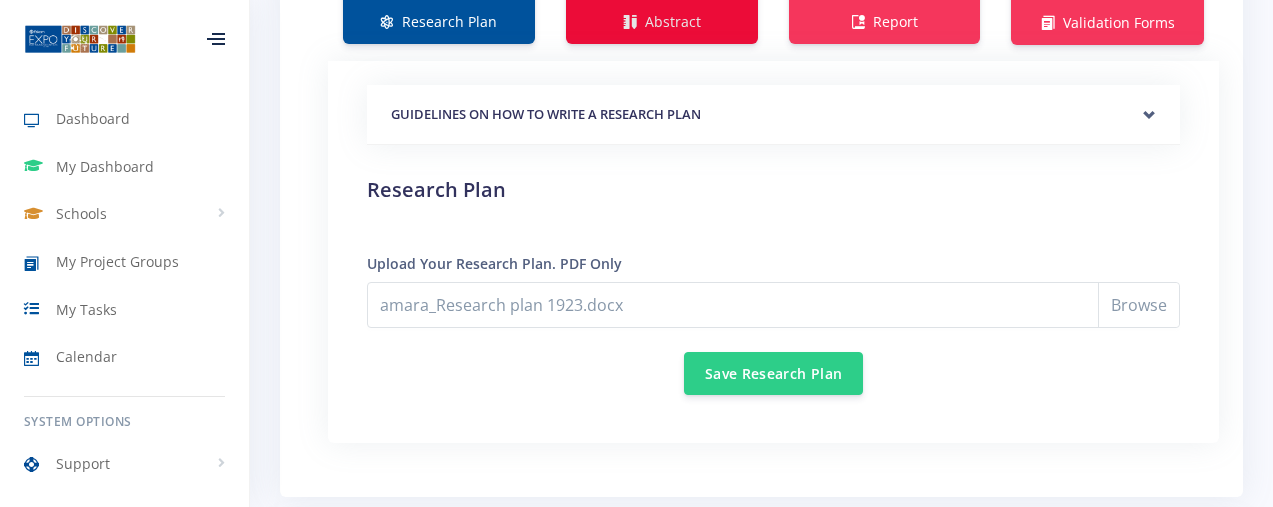 click on "Abstract" at bounding box center (662, -59) 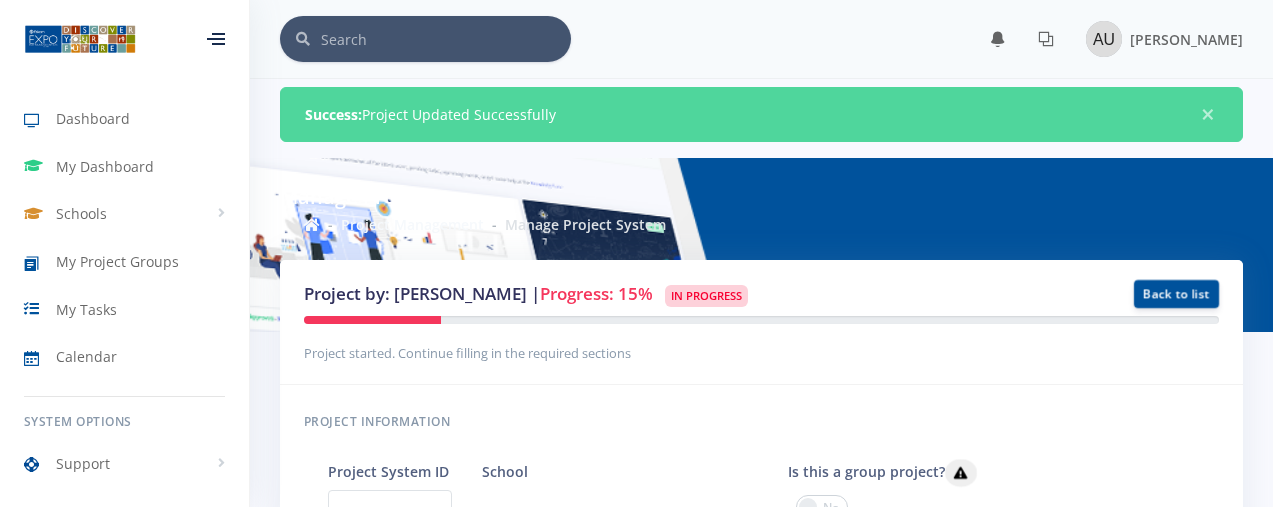 scroll, scrollTop: 0, scrollLeft: 0, axis: both 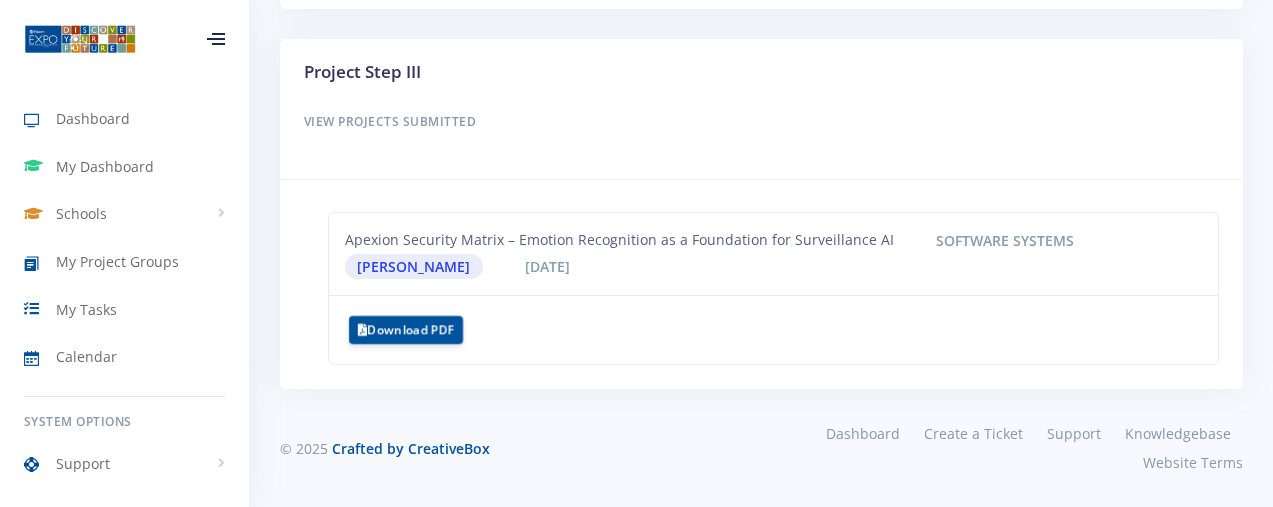 click on "View Projects Submitted" at bounding box center [761, 122] 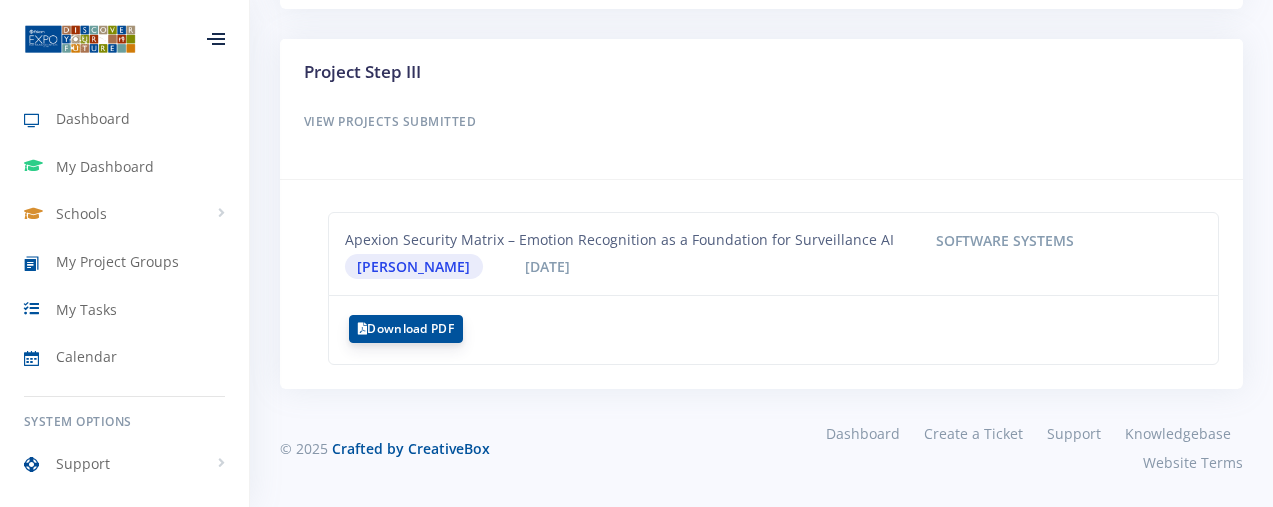 click on "Download PDF" at bounding box center [406, 329] 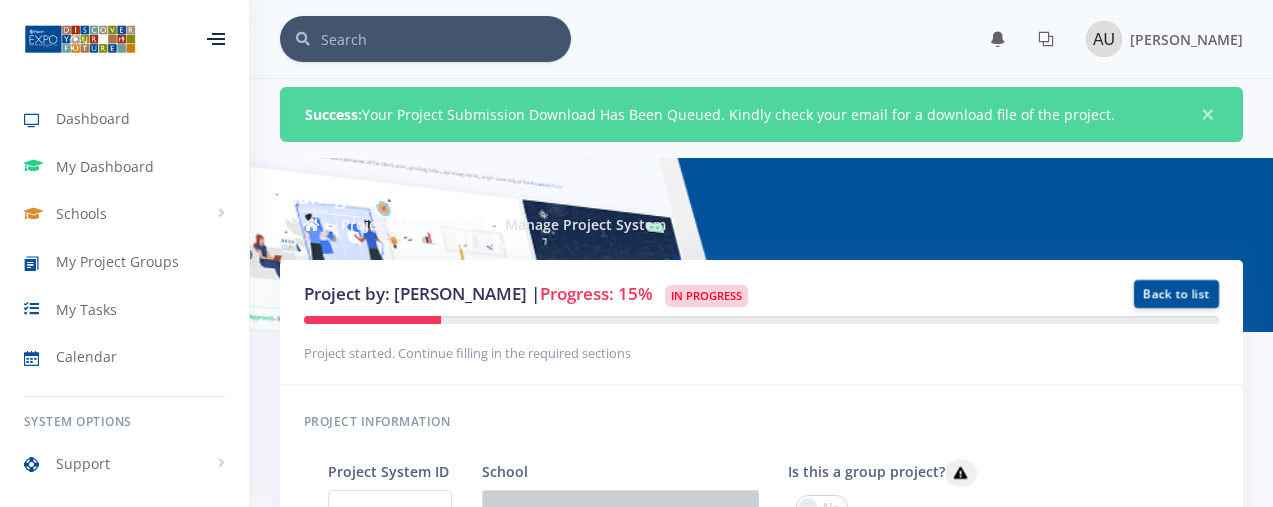 scroll, scrollTop: 0, scrollLeft: 0, axis: both 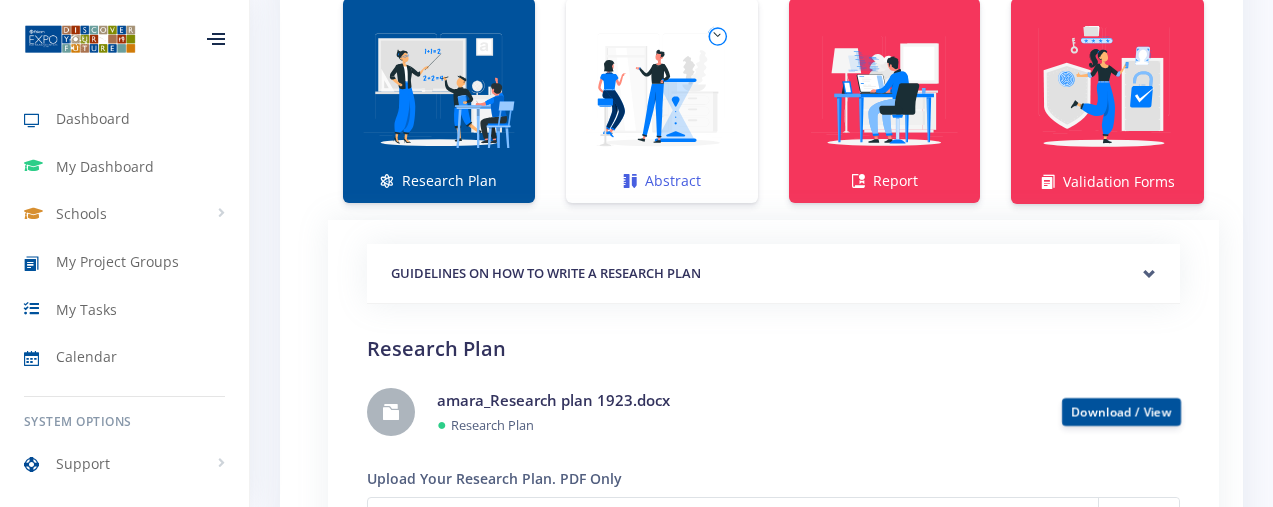 click at bounding box center [662, 90] 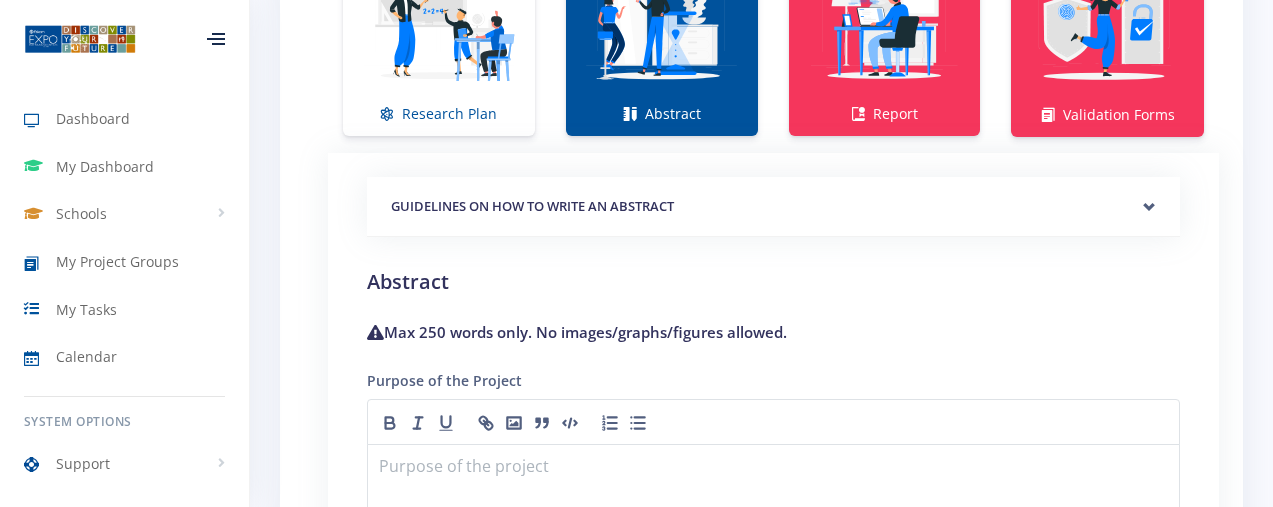 scroll, scrollTop: 1570, scrollLeft: 0, axis: vertical 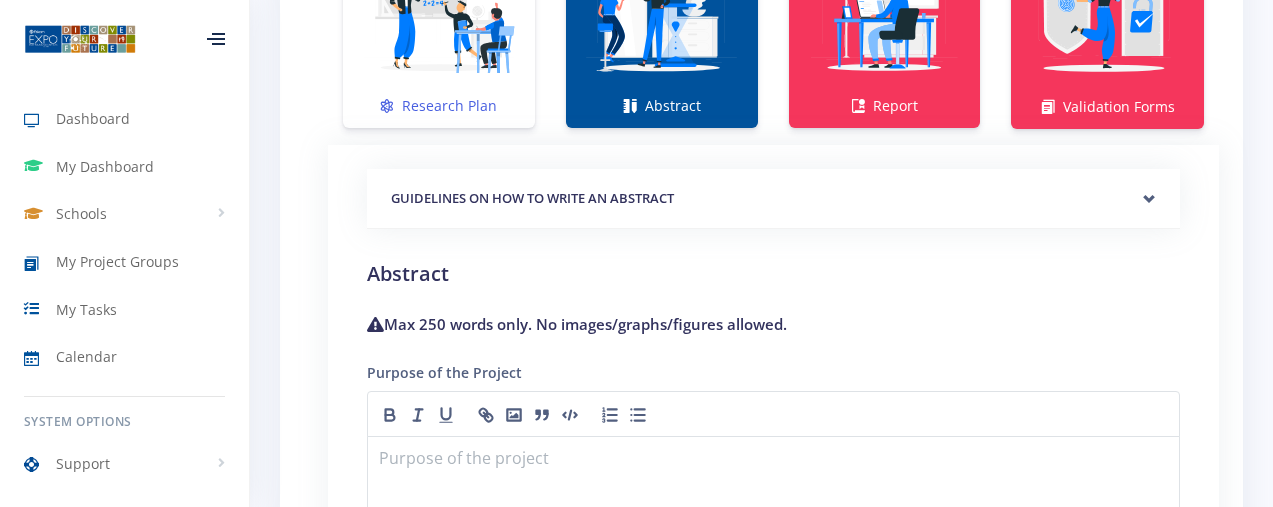 click at bounding box center [439, 15] 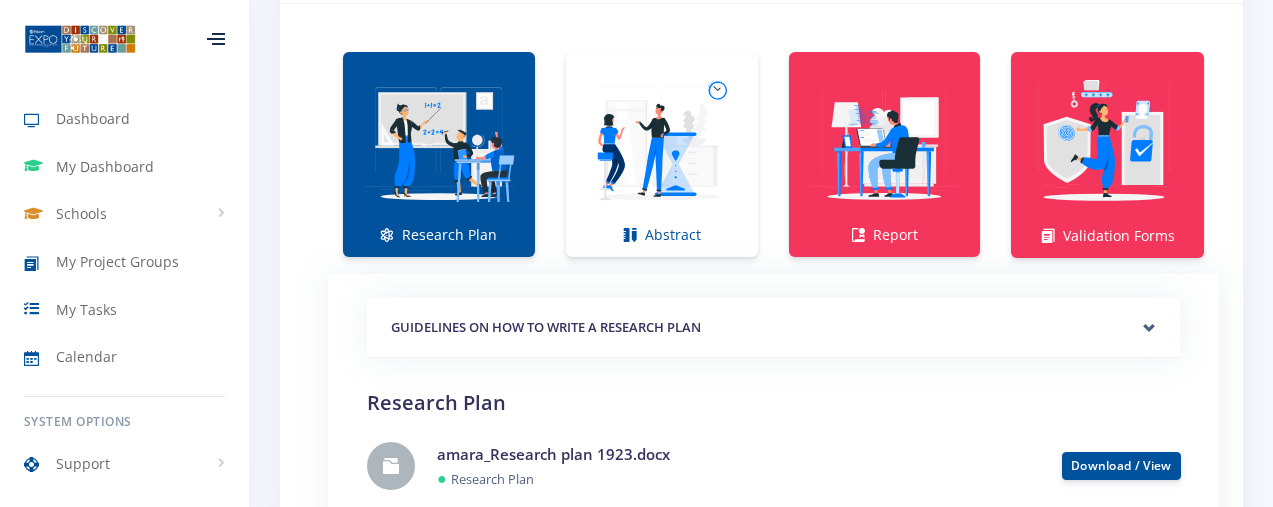 scroll, scrollTop: 1458, scrollLeft: 0, axis: vertical 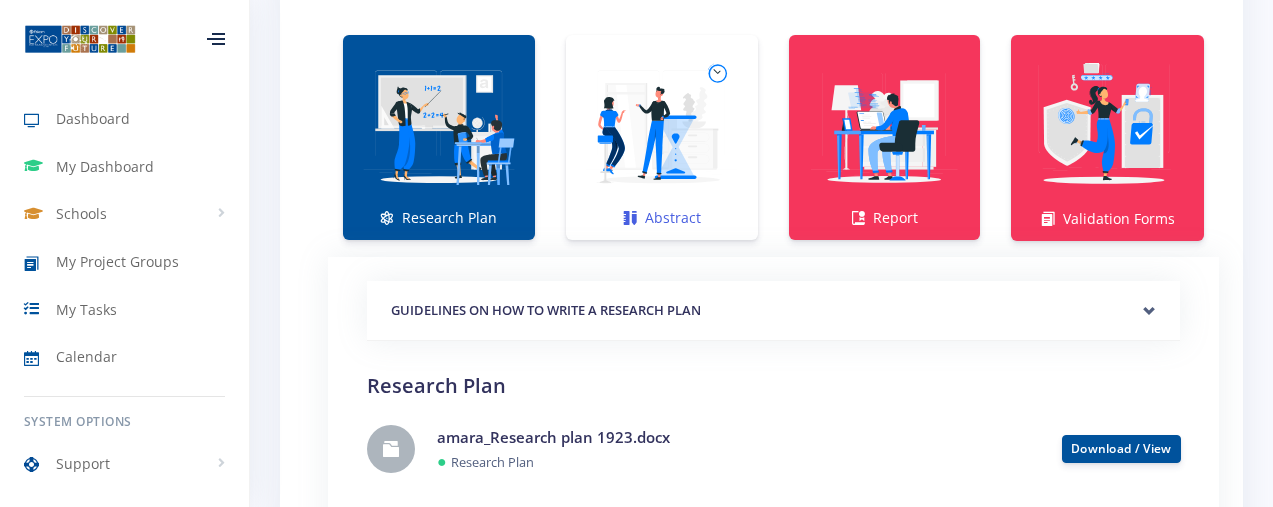 click at bounding box center (662, 127) 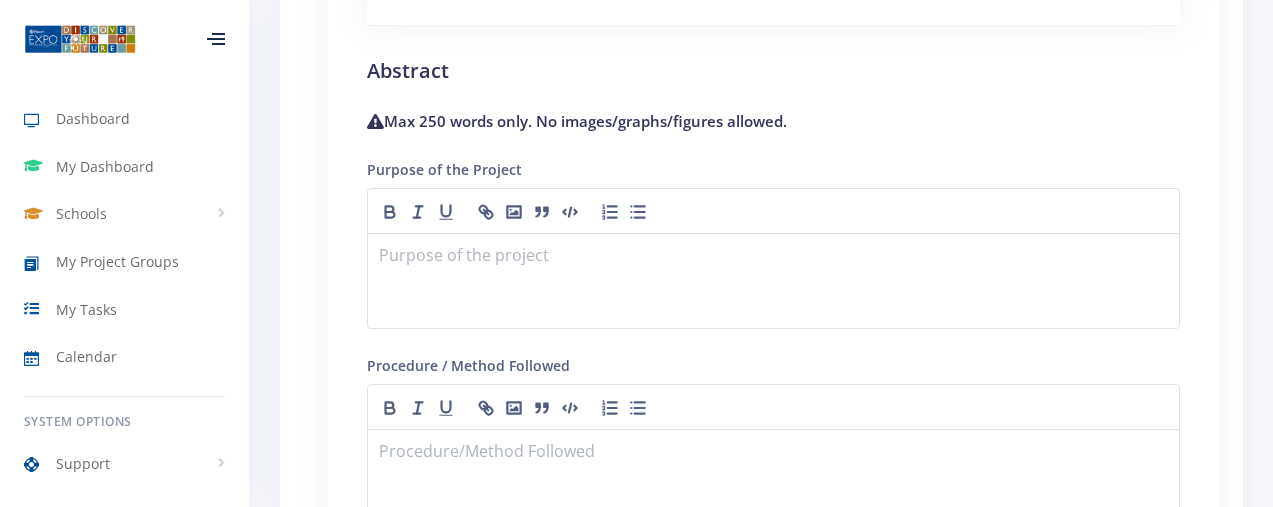 scroll, scrollTop: 1766, scrollLeft: 0, axis: vertical 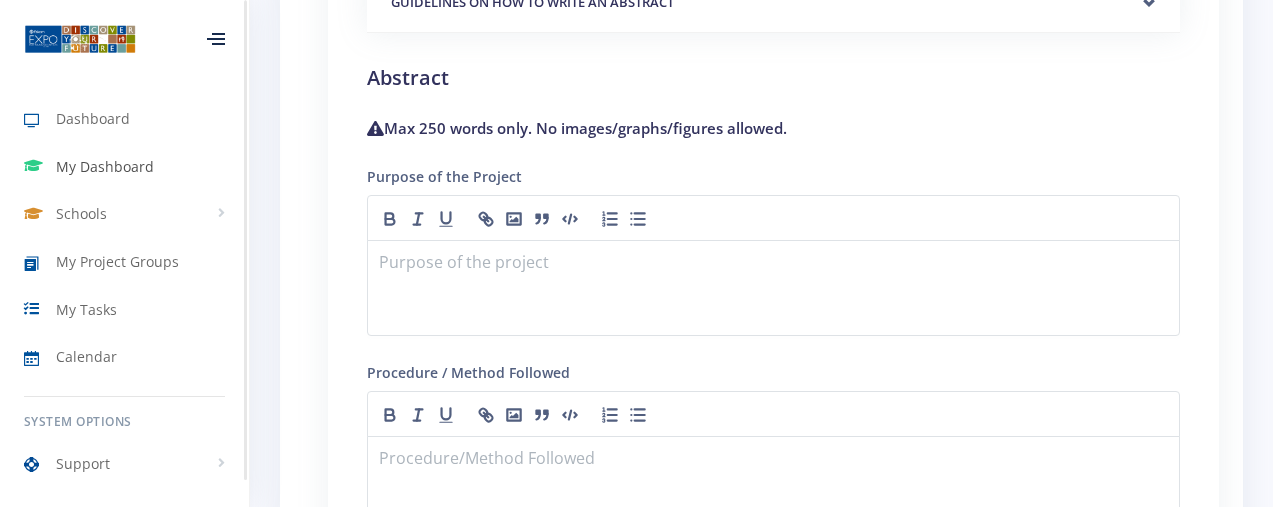click on "My Dashboard" at bounding box center [105, 166] 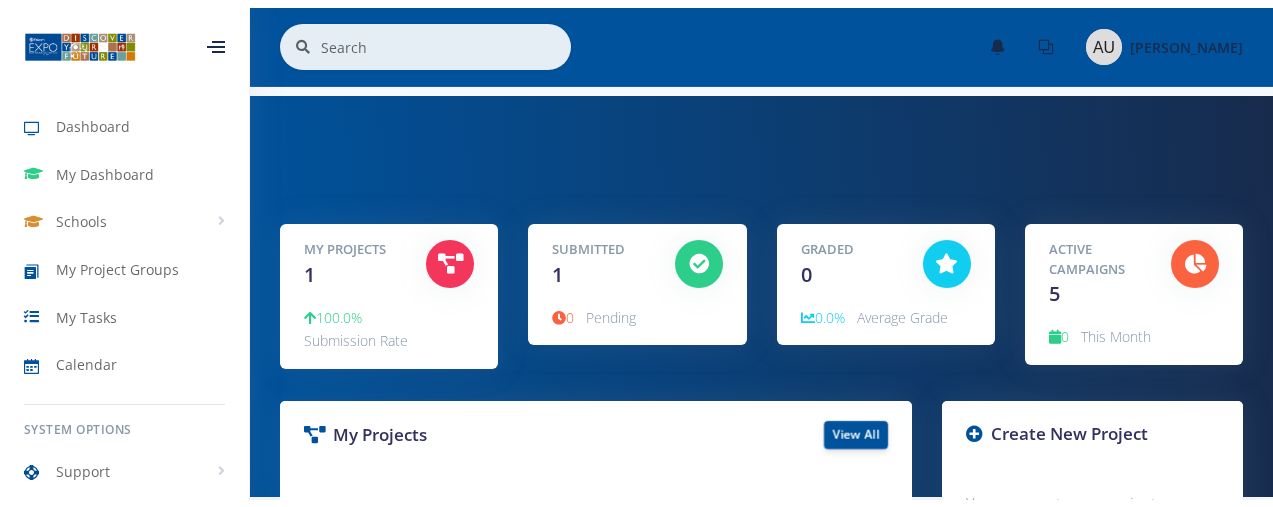 scroll, scrollTop: 0, scrollLeft: 0, axis: both 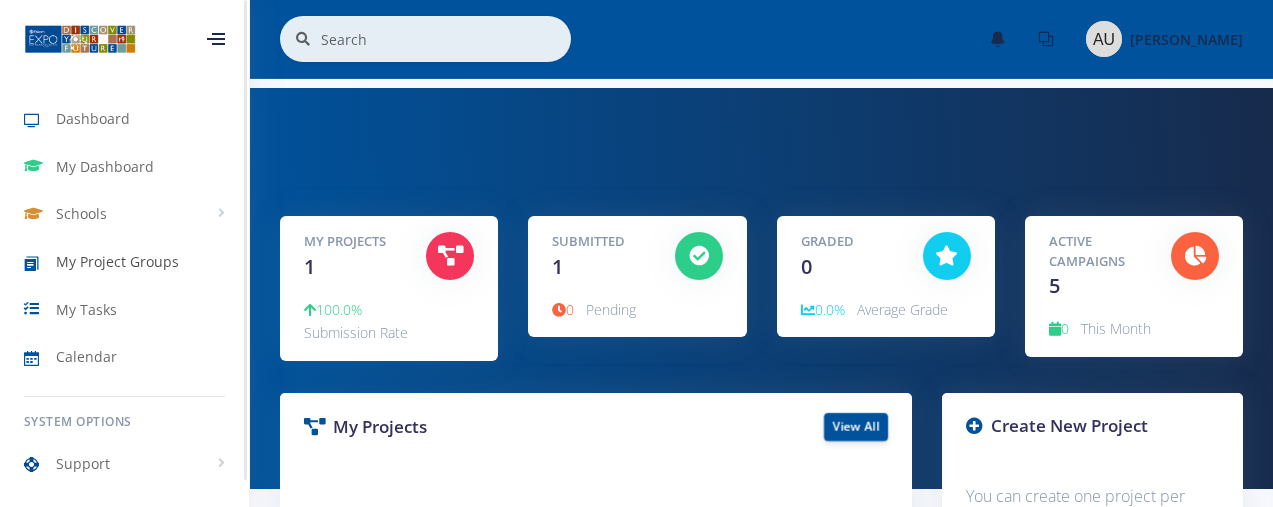 click on "My Project Groups" at bounding box center (117, 261) 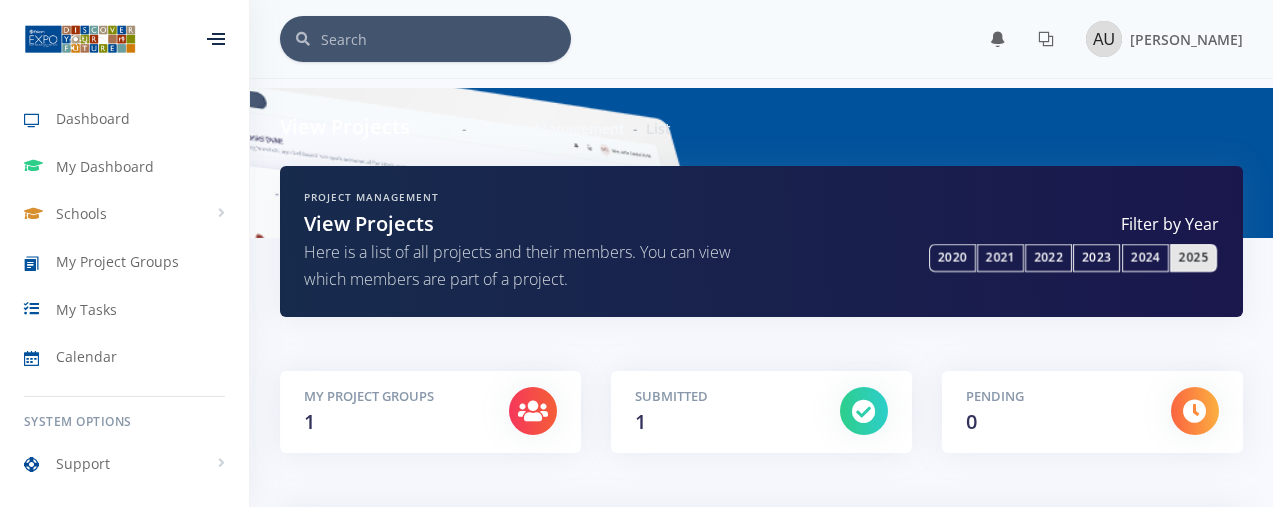 scroll, scrollTop: 0, scrollLeft: 0, axis: both 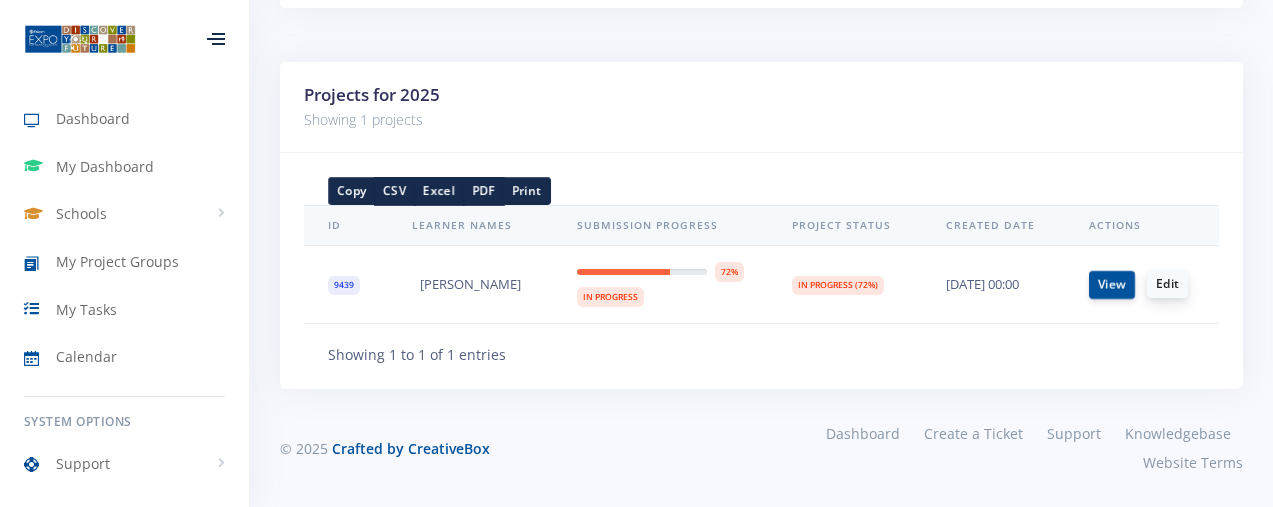 click on "Edit" at bounding box center [1167, 284] 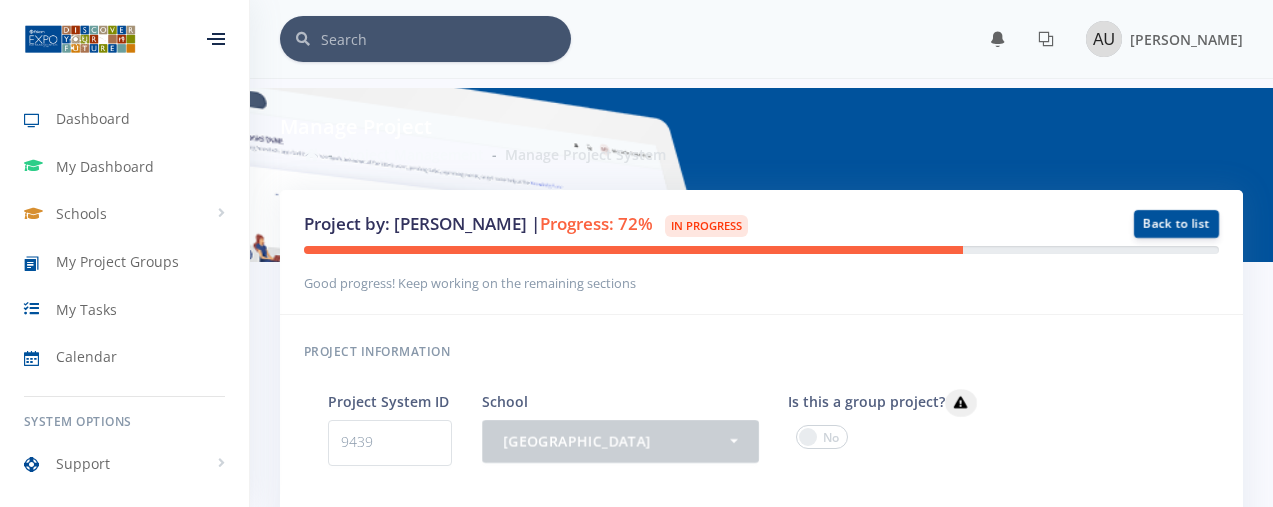scroll, scrollTop: 0, scrollLeft: 0, axis: both 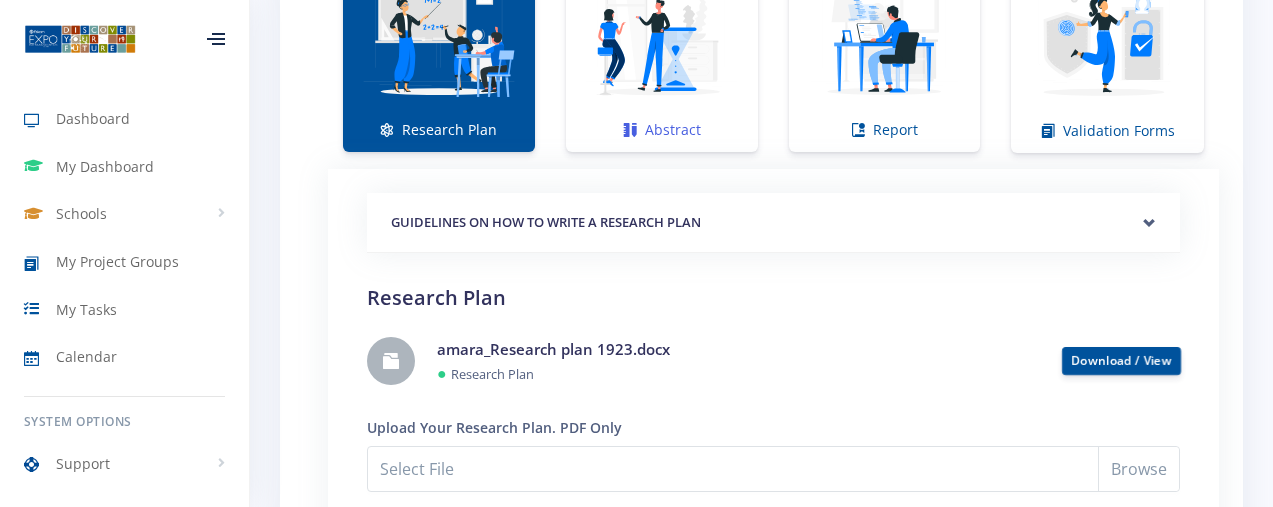 click at bounding box center (662, 39) 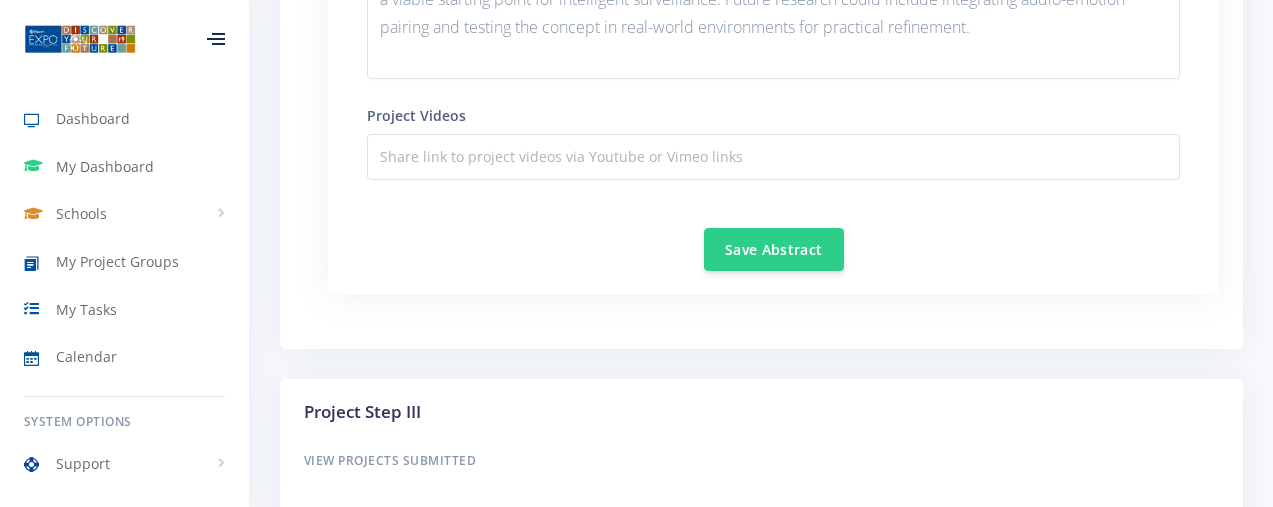 scroll, scrollTop: 2814, scrollLeft: 0, axis: vertical 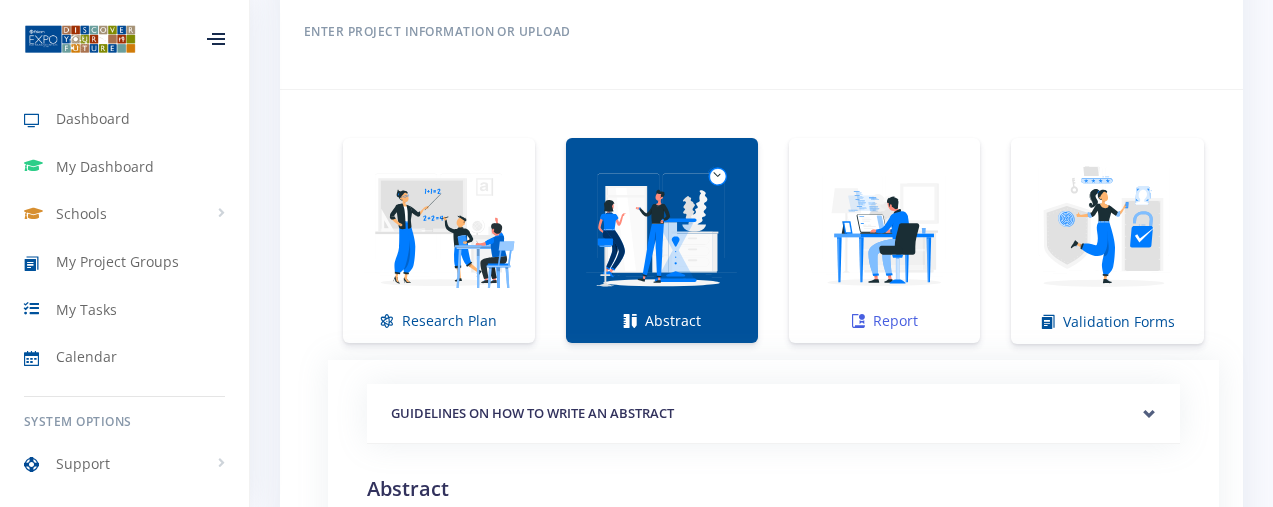 click at bounding box center [885, 230] 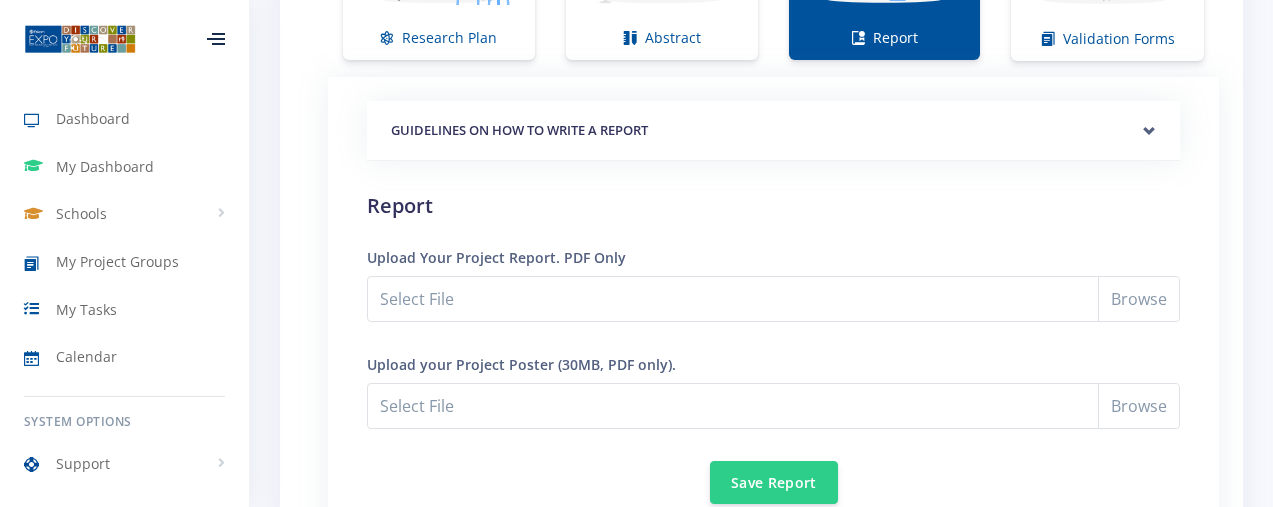 scroll, scrollTop: 1557, scrollLeft: 0, axis: vertical 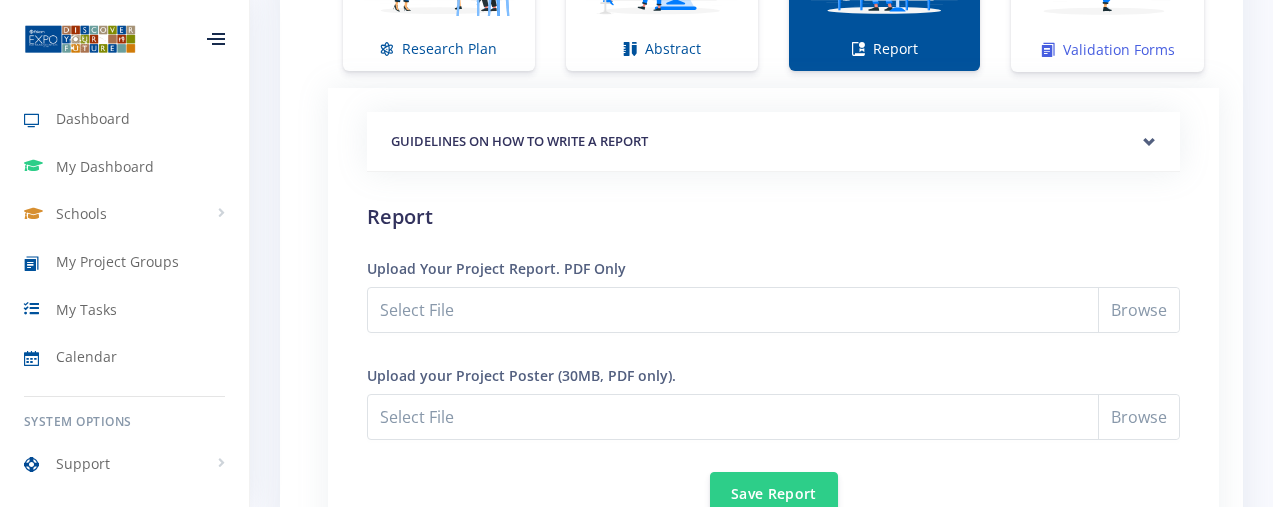 click at bounding box center [1107, -42] 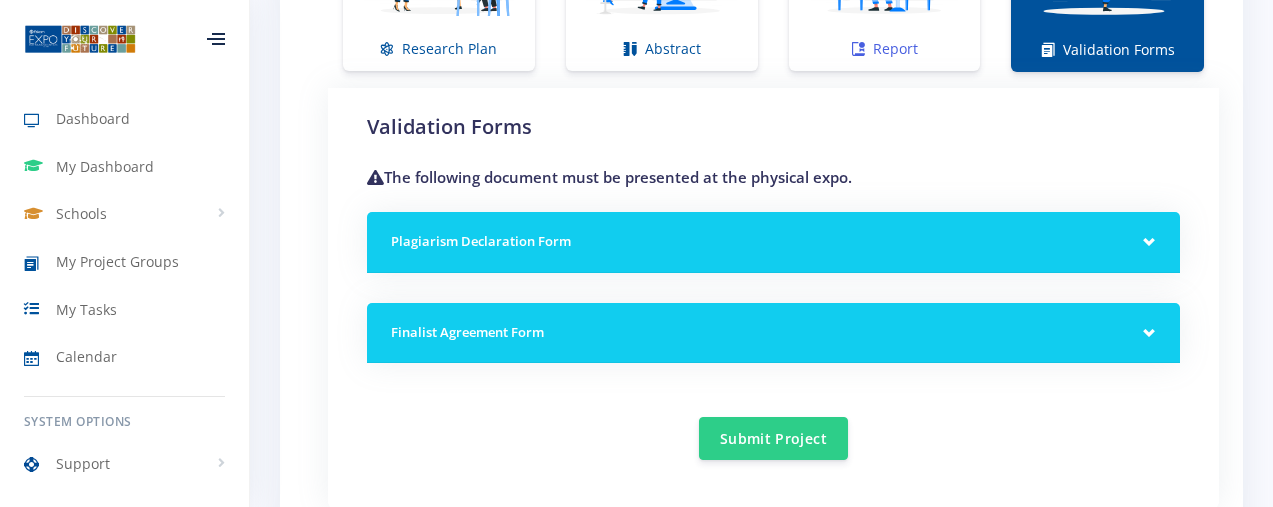 click on "Report" at bounding box center (885, -32) 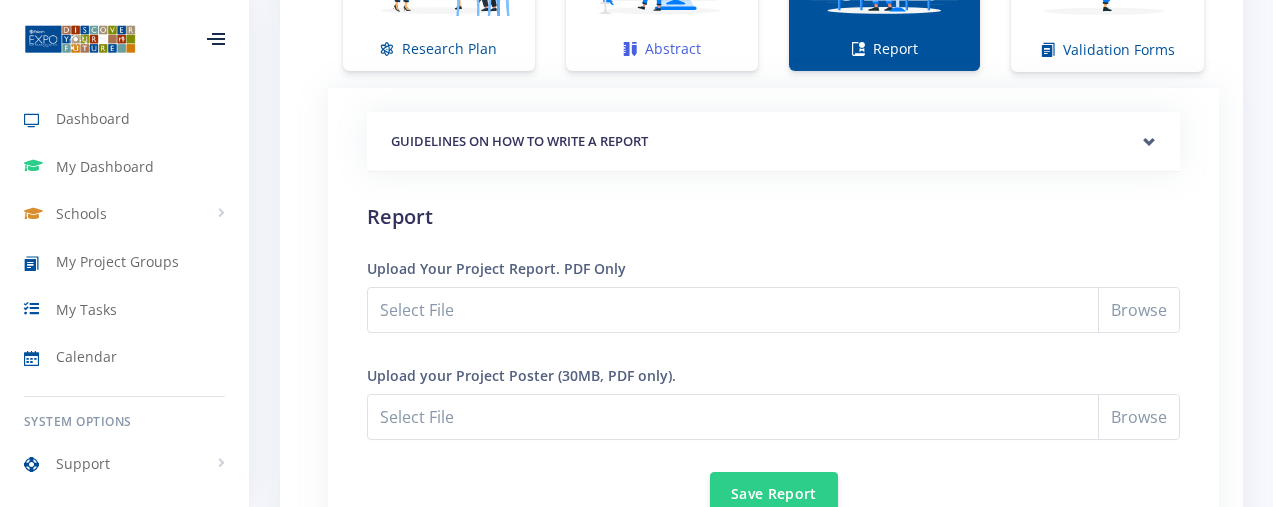 click at bounding box center [662, -42] 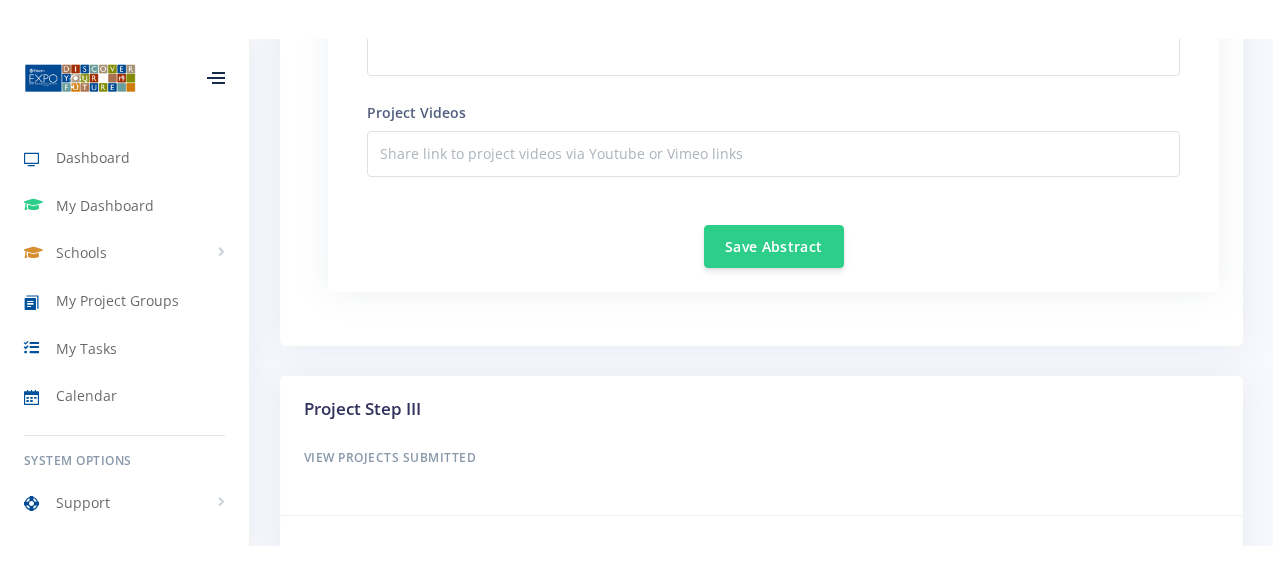 scroll, scrollTop: 2902, scrollLeft: 0, axis: vertical 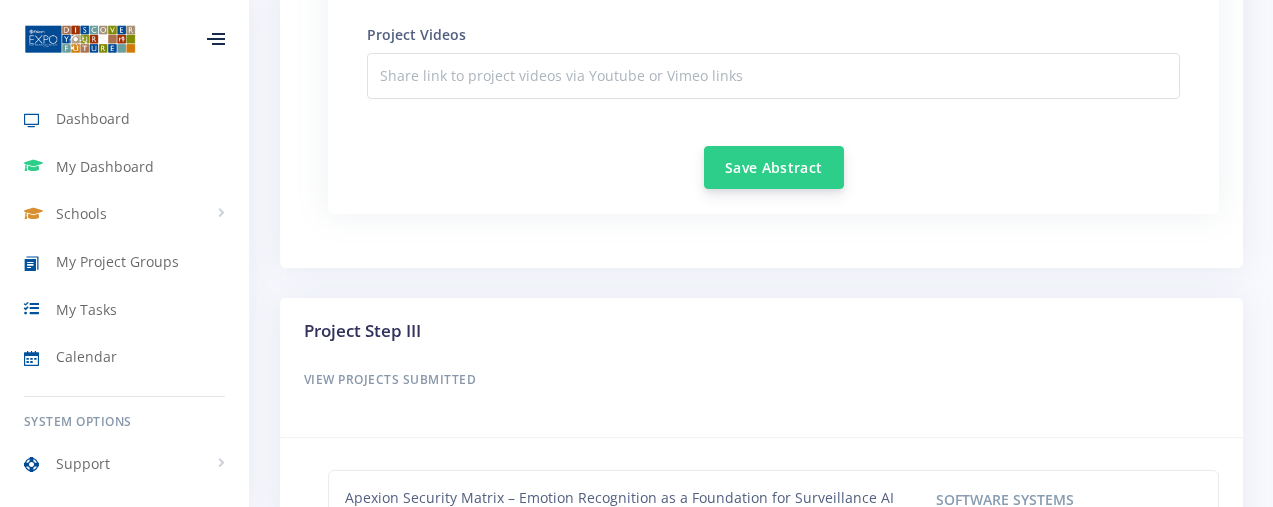click on "Save Abstract" at bounding box center (774, 167) 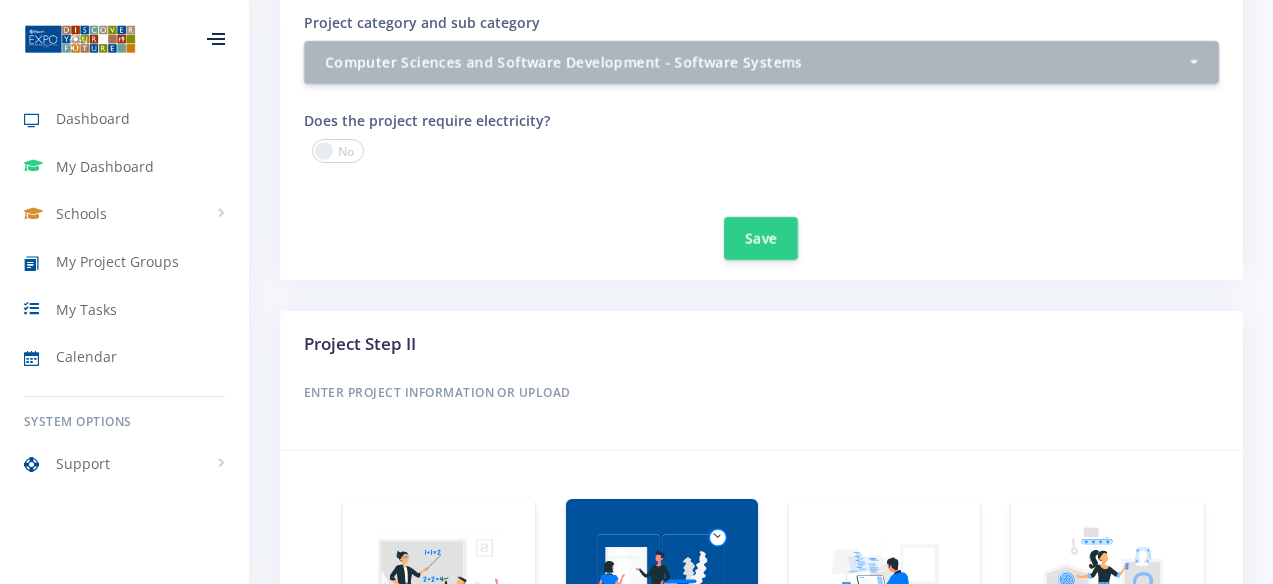 scroll, scrollTop: 903, scrollLeft: 0, axis: vertical 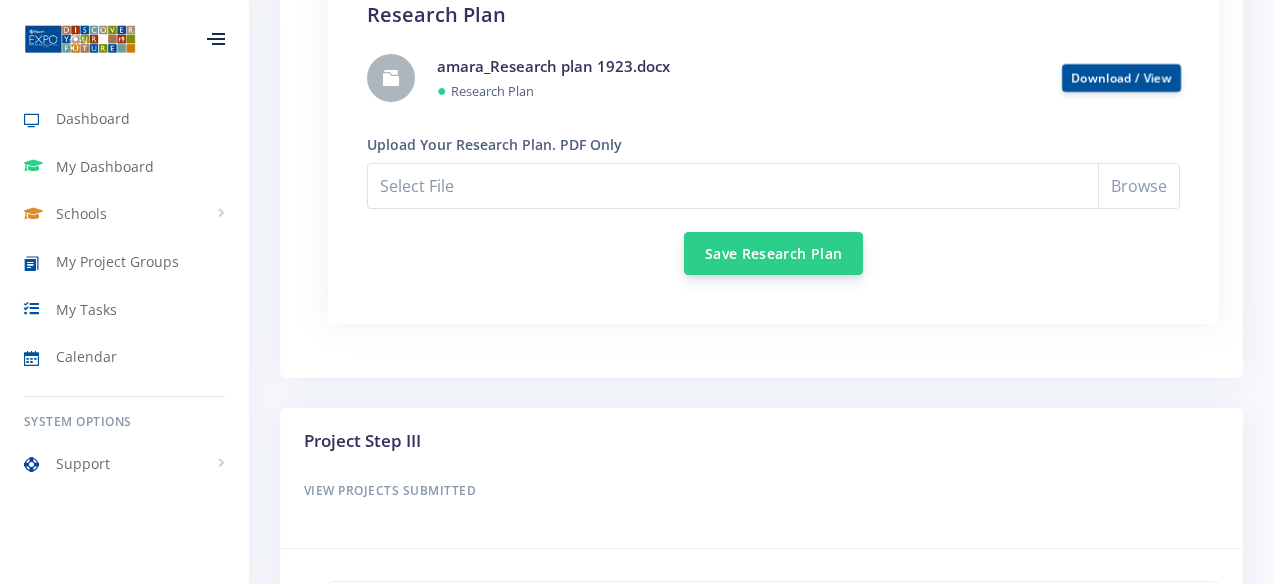 click on "Save Research Plan" at bounding box center (773, 253) 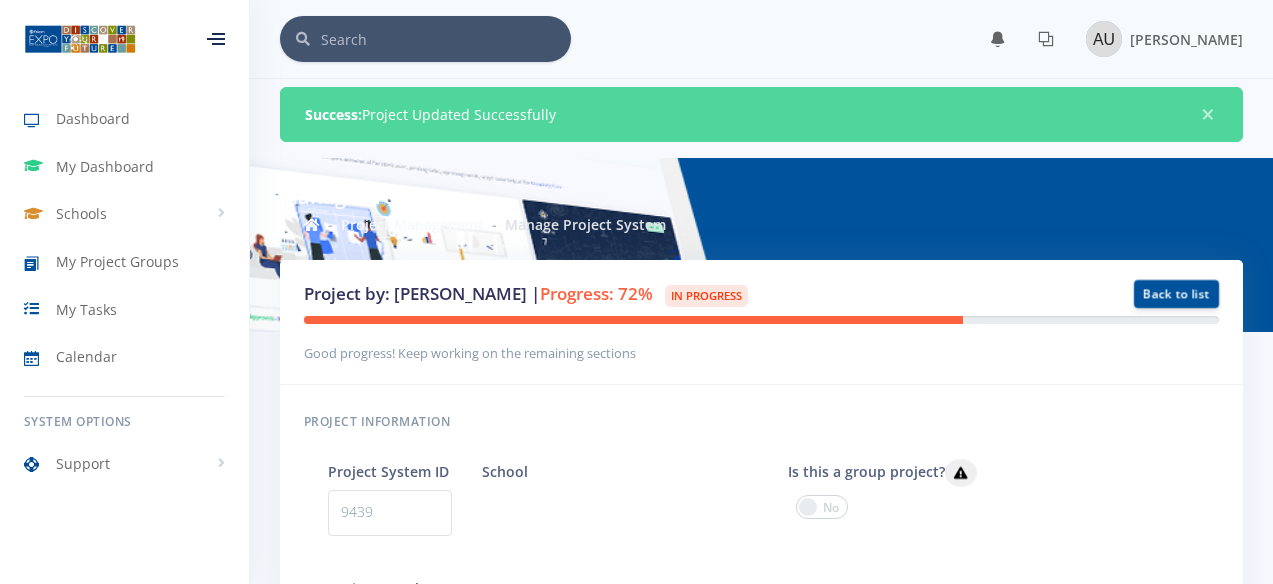 scroll, scrollTop: 0, scrollLeft: 0, axis: both 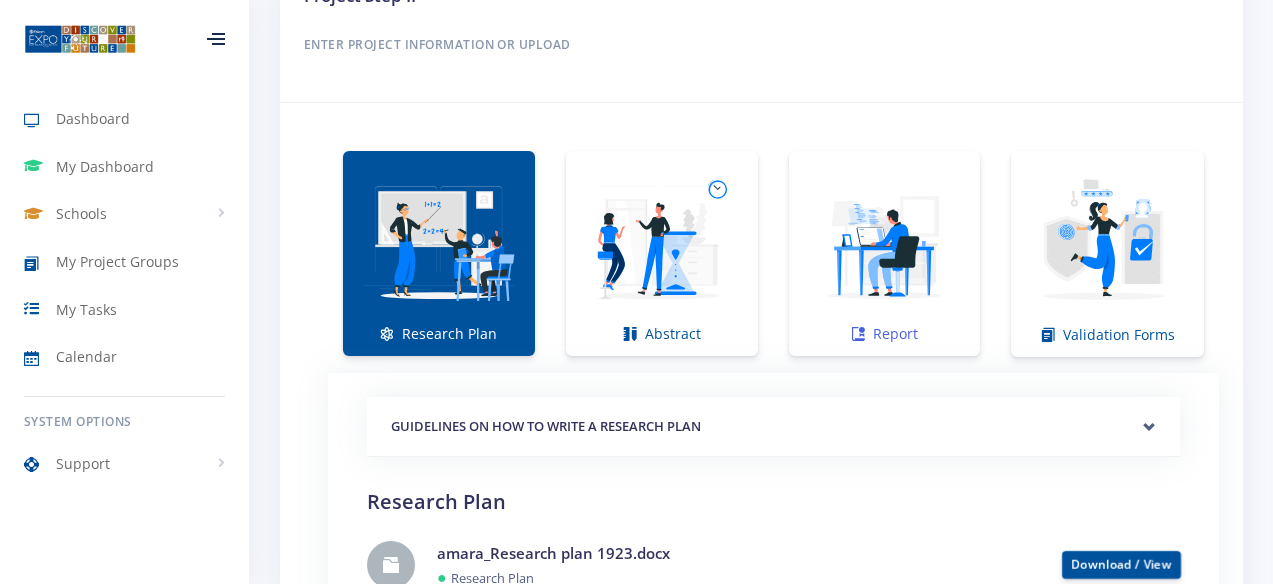 click at bounding box center (885, 243) 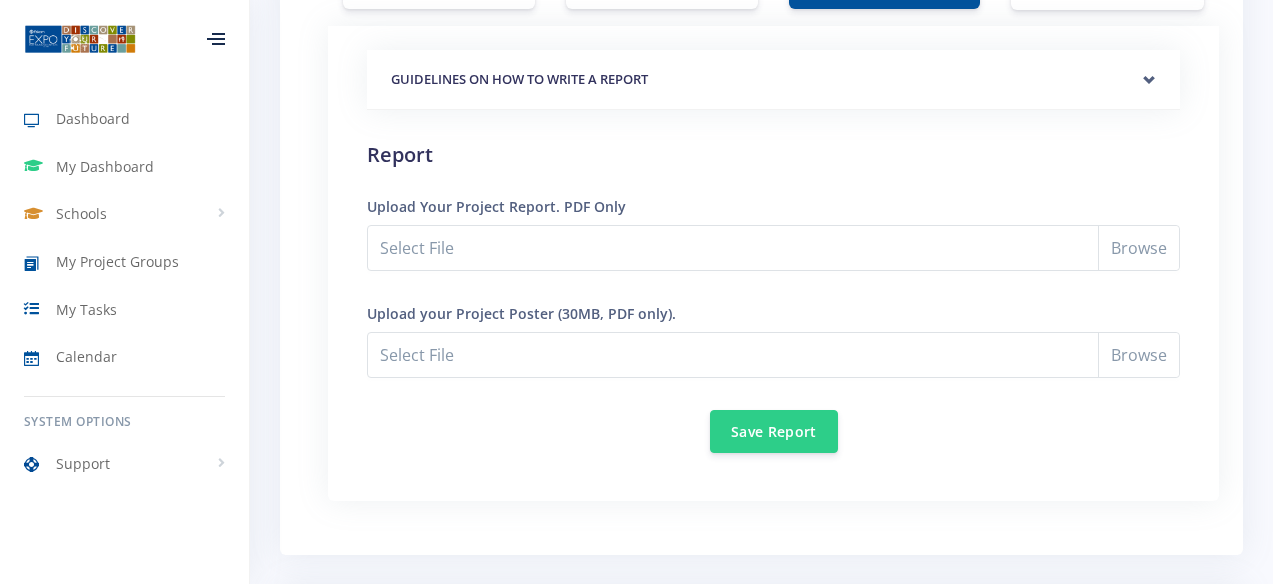 scroll, scrollTop: 1668, scrollLeft: 0, axis: vertical 